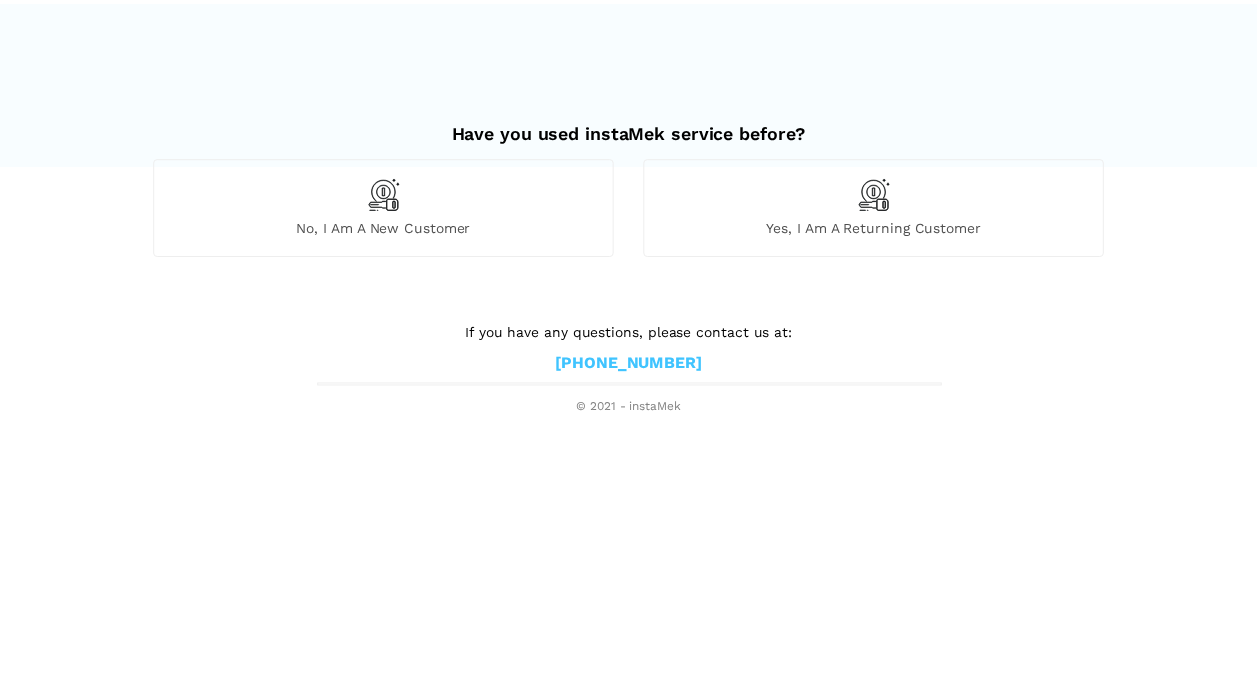 scroll, scrollTop: 0, scrollLeft: 0, axis: both 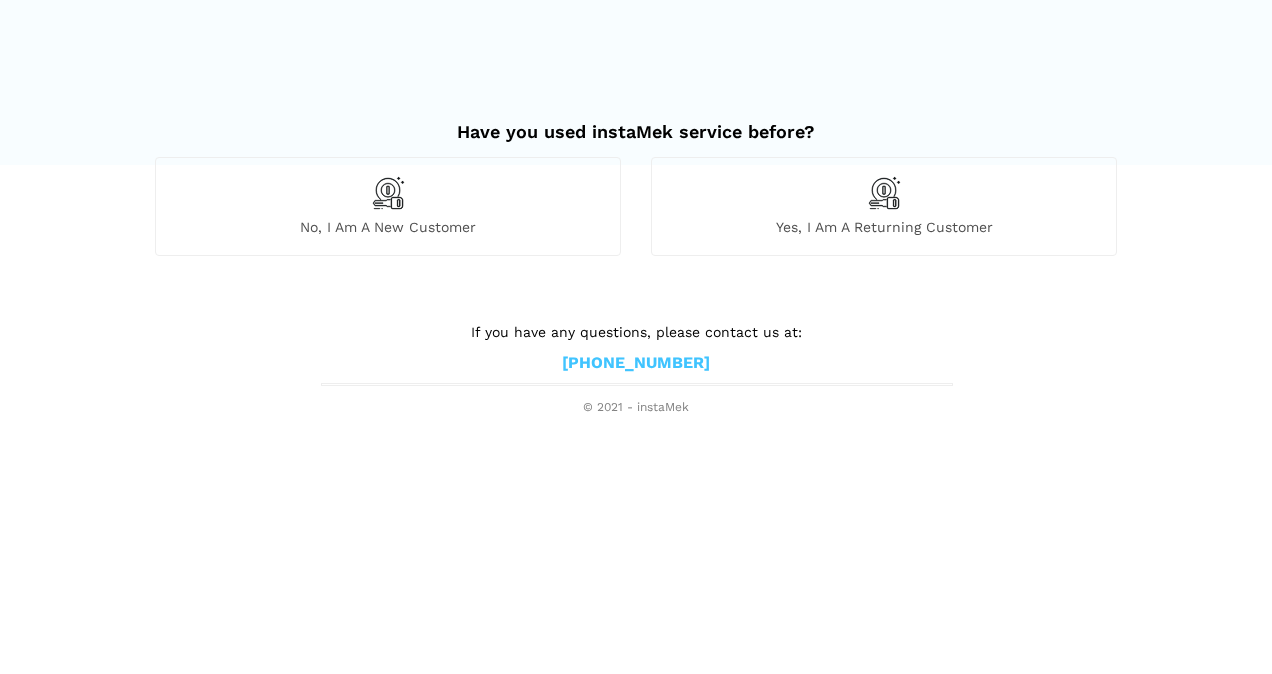 click at bounding box center [388, 193] 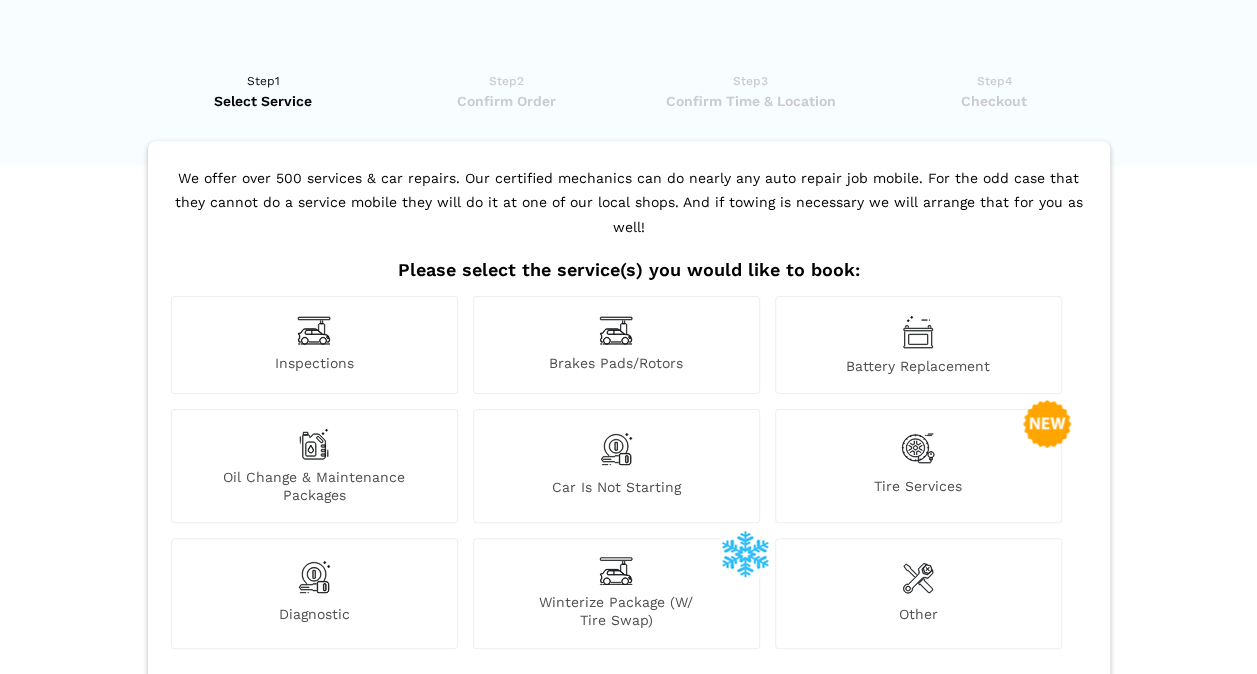 click on "Inspections" at bounding box center (314, 345) 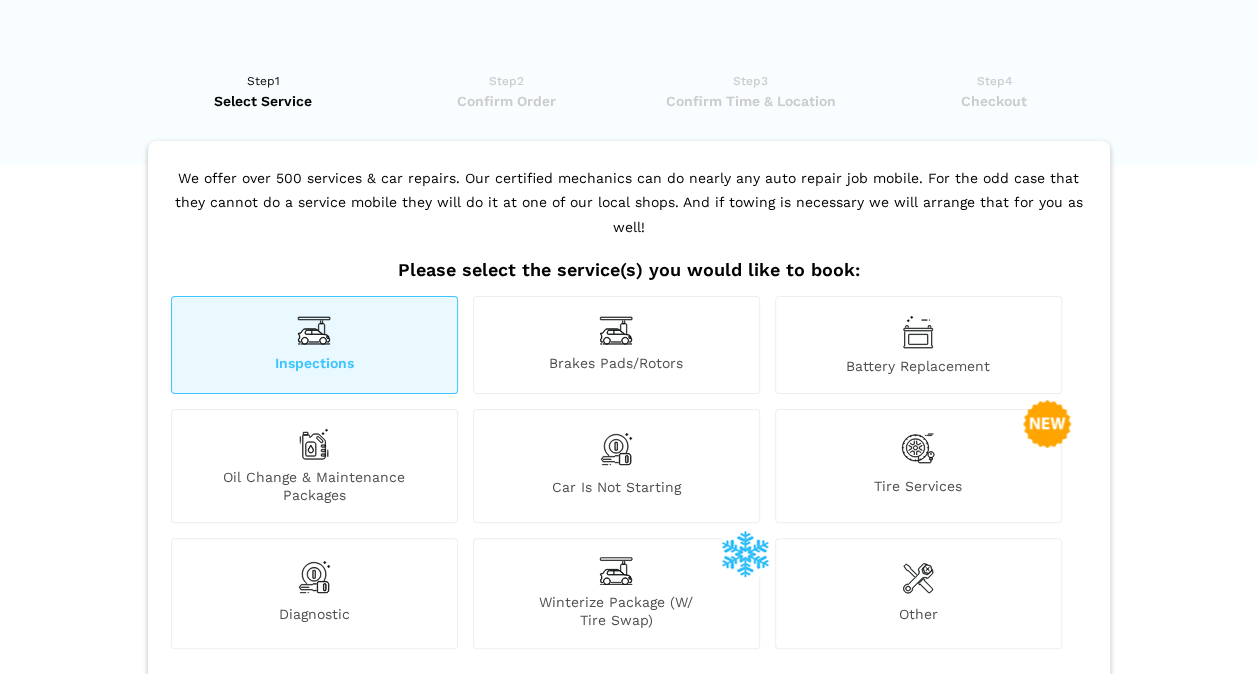 click on "Brakes Pads/Rotors" at bounding box center [616, 345] 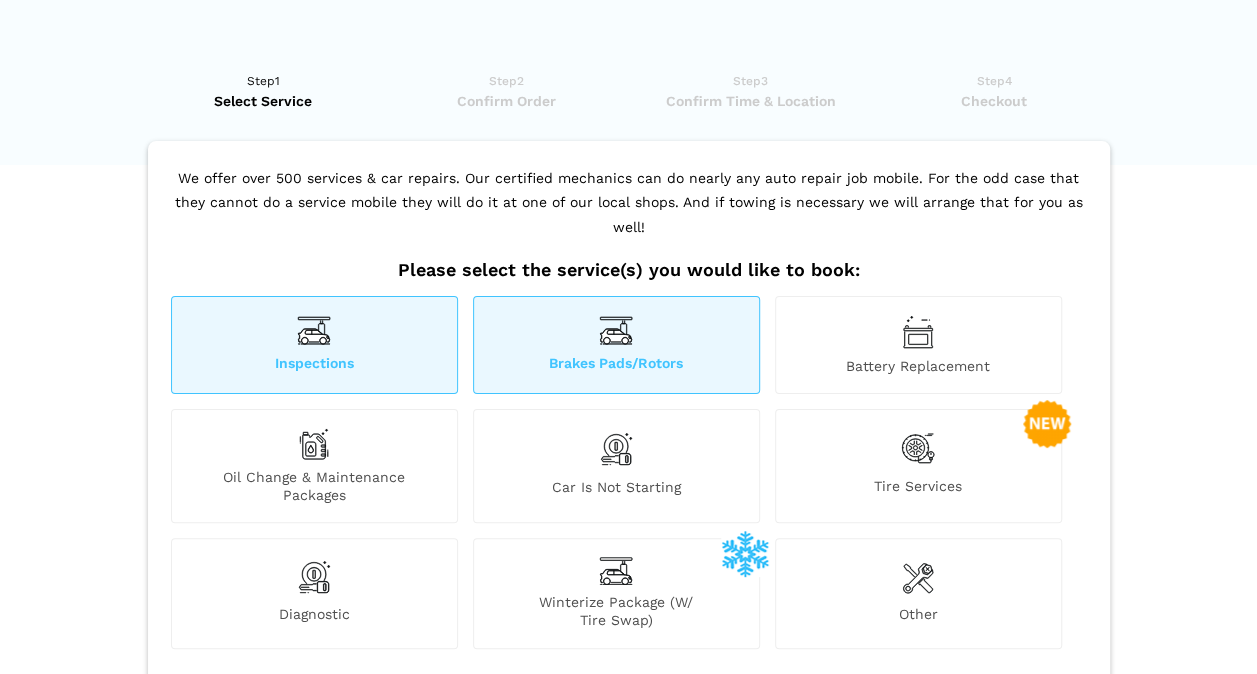 click on "Brakes Pads/Rotors" at bounding box center [616, 345] 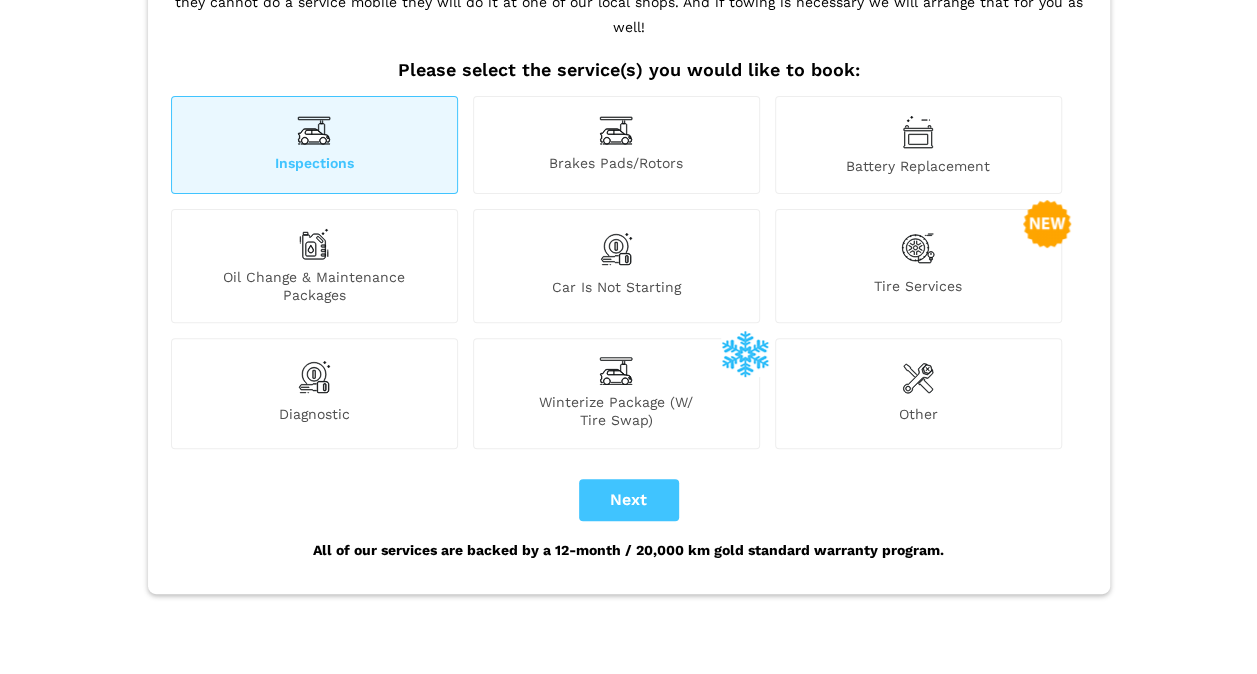 scroll, scrollTop: 173, scrollLeft: 0, axis: vertical 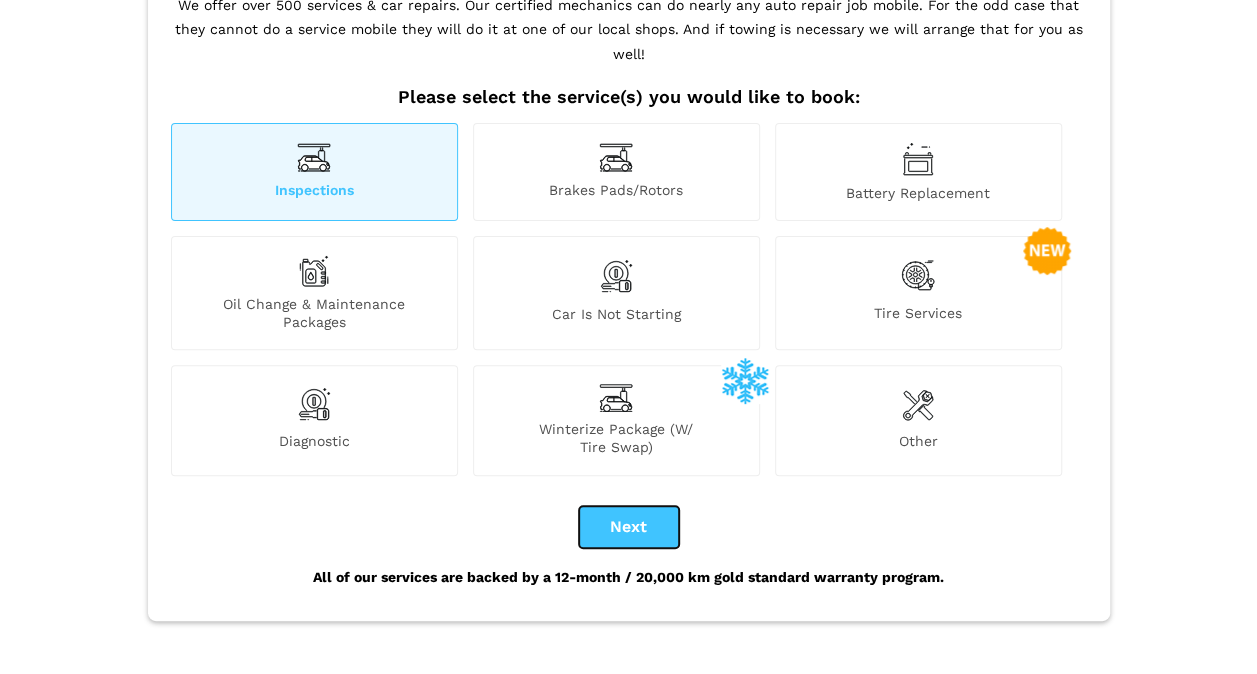 click on "Next" at bounding box center [629, 527] 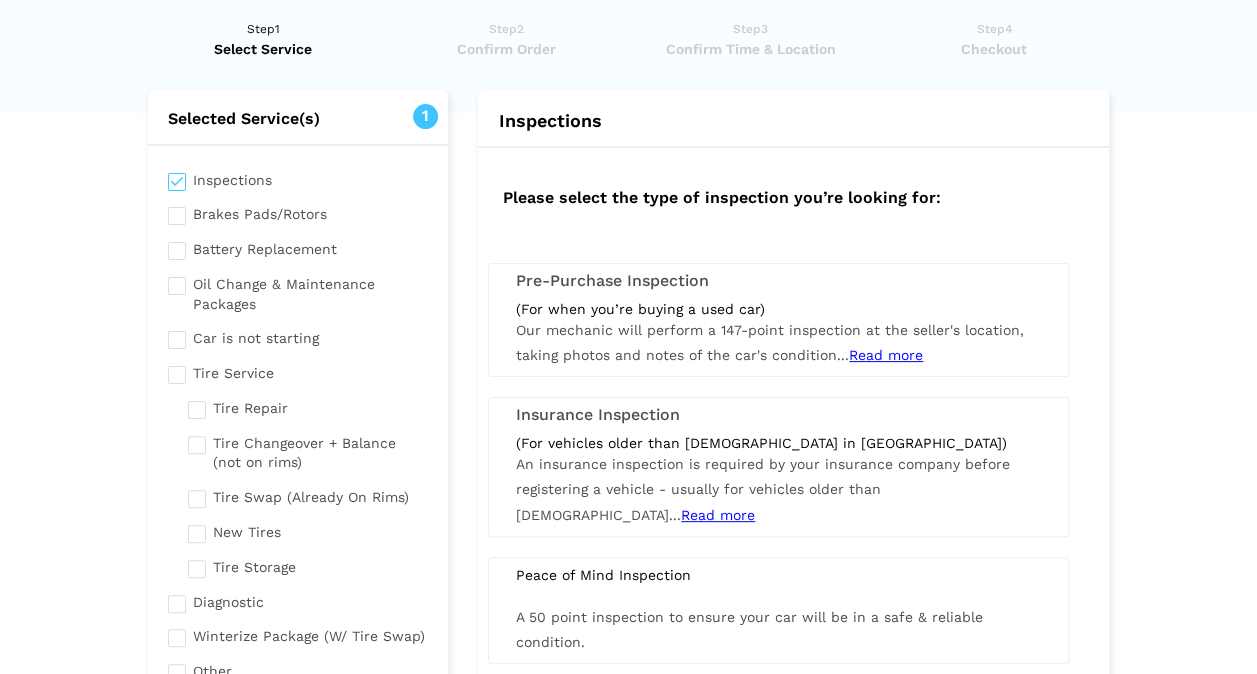 scroll, scrollTop: 0, scrollLeft: 0, axis: both 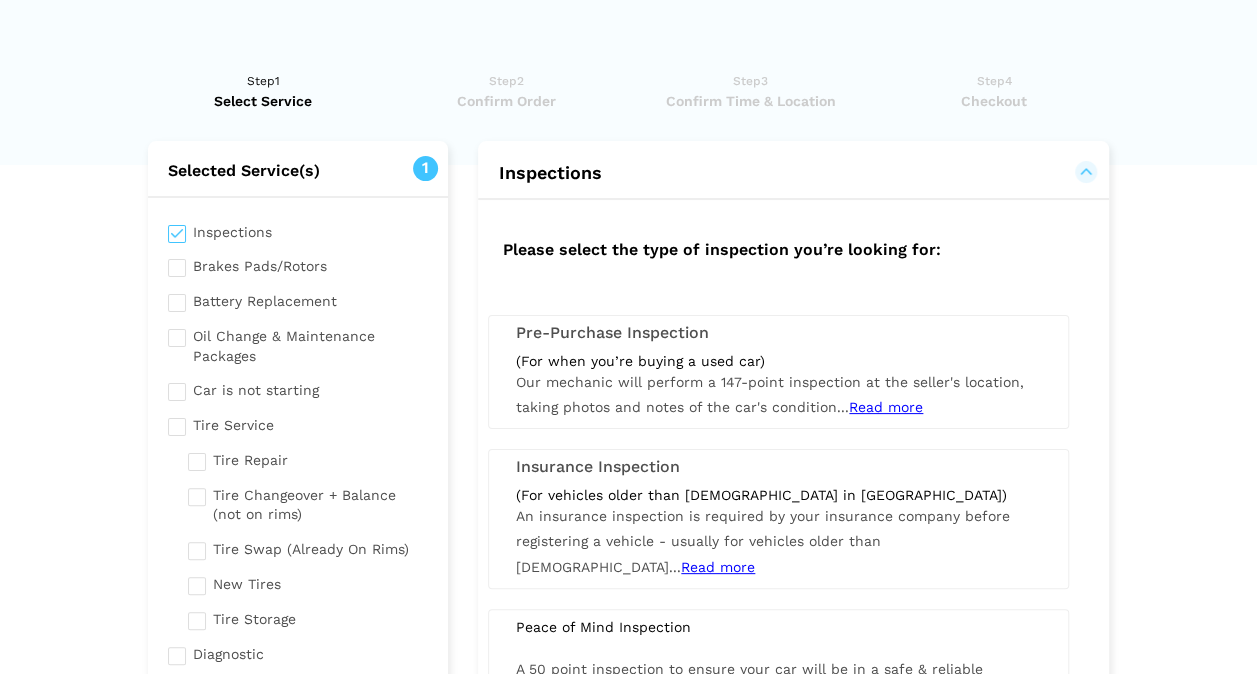 click on "(For when you’re buying a used car)
Our mechanic will perform a 147-point inspection at the seller's location, taking photos and notes of the car's condition...  Read more   You do not need to be present. You will receive the mechanic's report by email and can use these photos and recommended repairs in the report to negotiate with the seller.  Read less" at bounding box center [778, 386] 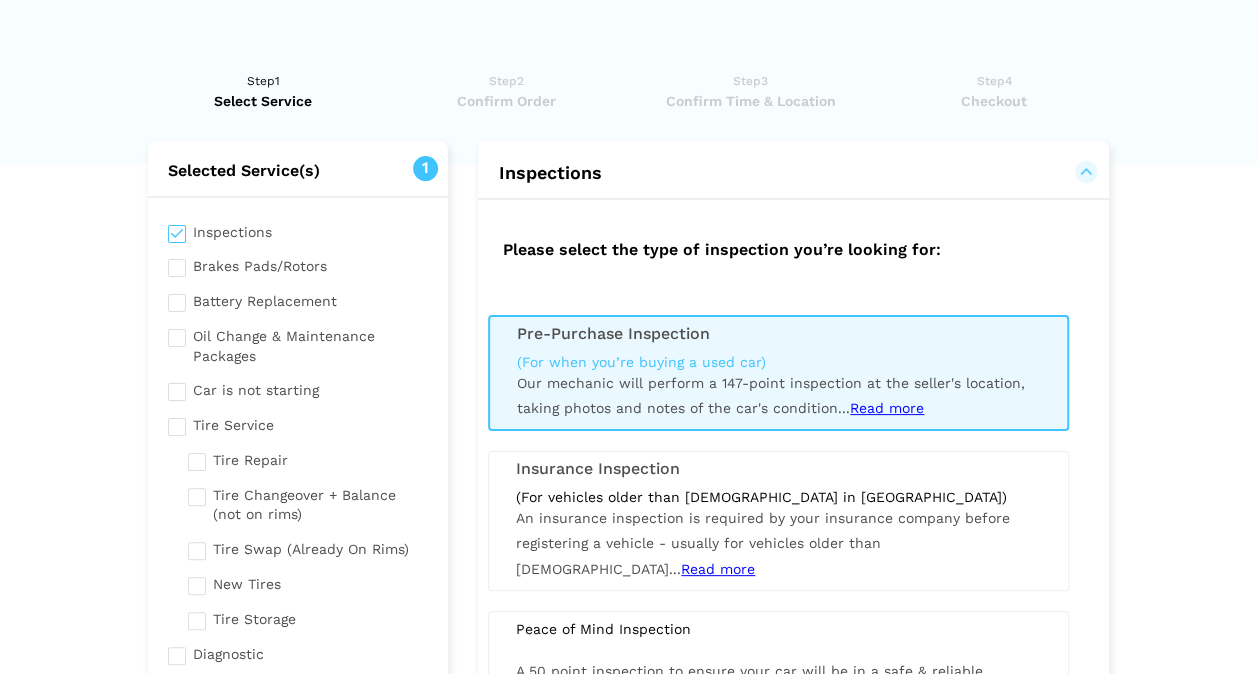 click on "(For vehicles older than [DEMOGRAPHIC_DATA] in [GEOGRAPHIC_DATA])" at bounding box center (778, 497) 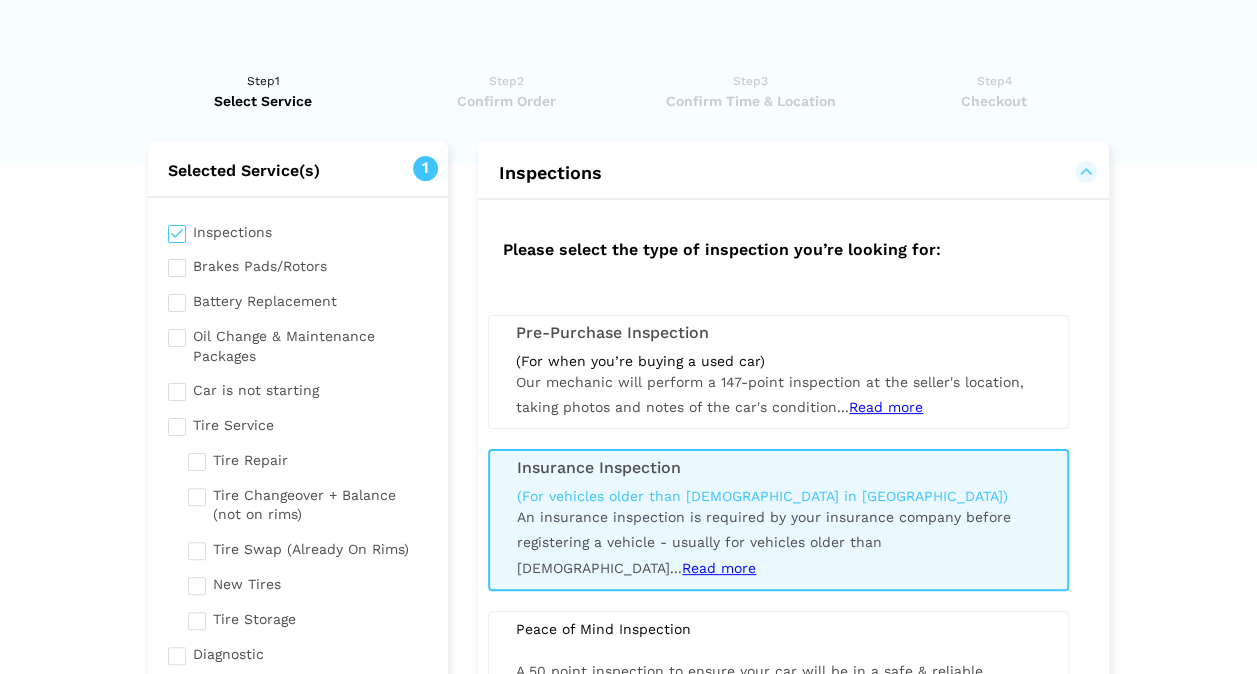 click on "(For when you’re buying a used car)
Our mechanic will perform a 147-point inspection at the seller's location, taking photos and notes of the car's condition...  Read more   You do not need to be present. You will receive the mechanic's report by email and can use these photos and recommended repairs in the report to negotiate with the seller.  Read less" at bounding box center (778, 386) 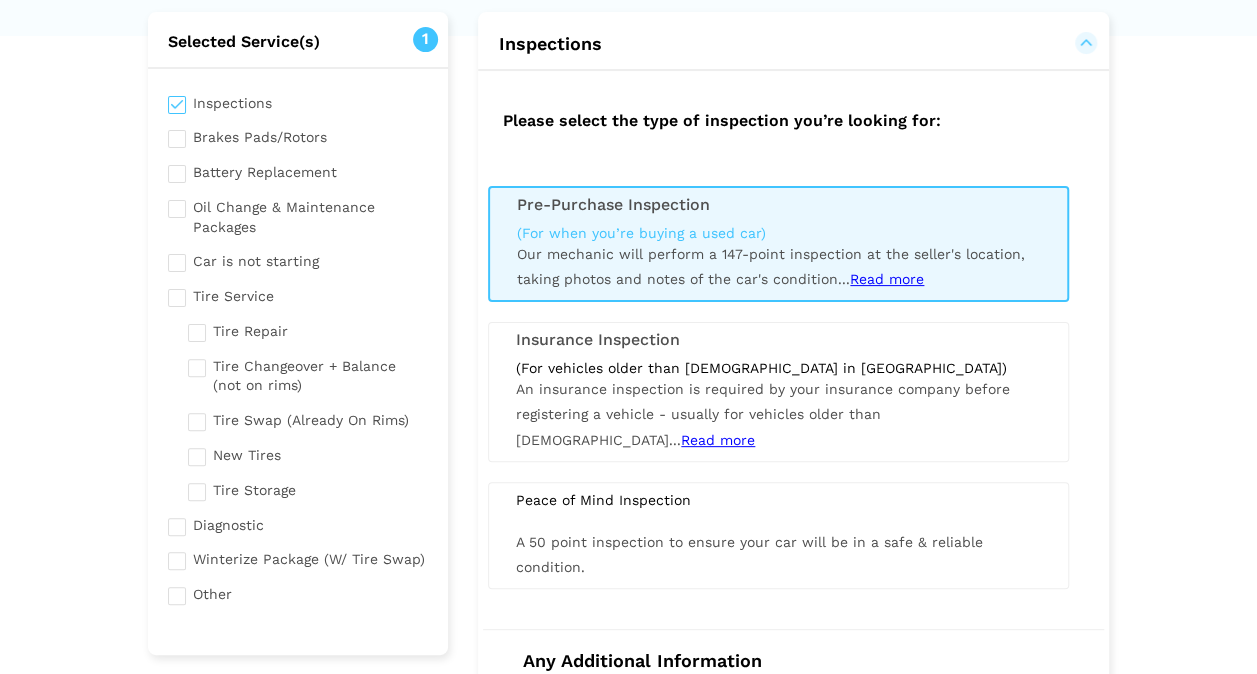 scroll, scrollTop: 100, scrollLeft: 0, axis: vertical 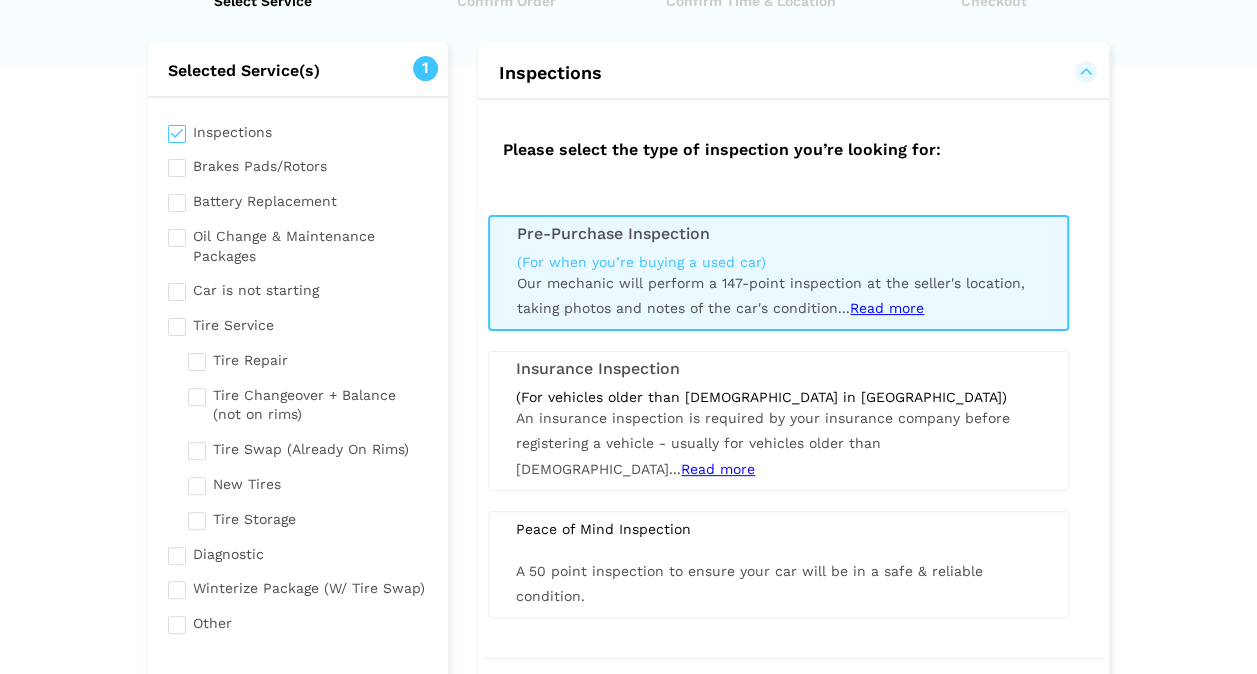 click on "An insurance inspection is required by your insurance company before registering a vehicle - usually for vehicles older than [DEMOGRAPHIC_DATA]...  Read more    We will send out one of our Red Seal Certified Mechanics to do this at the vehicle location.  Read less" at bounding box center [763, 443] 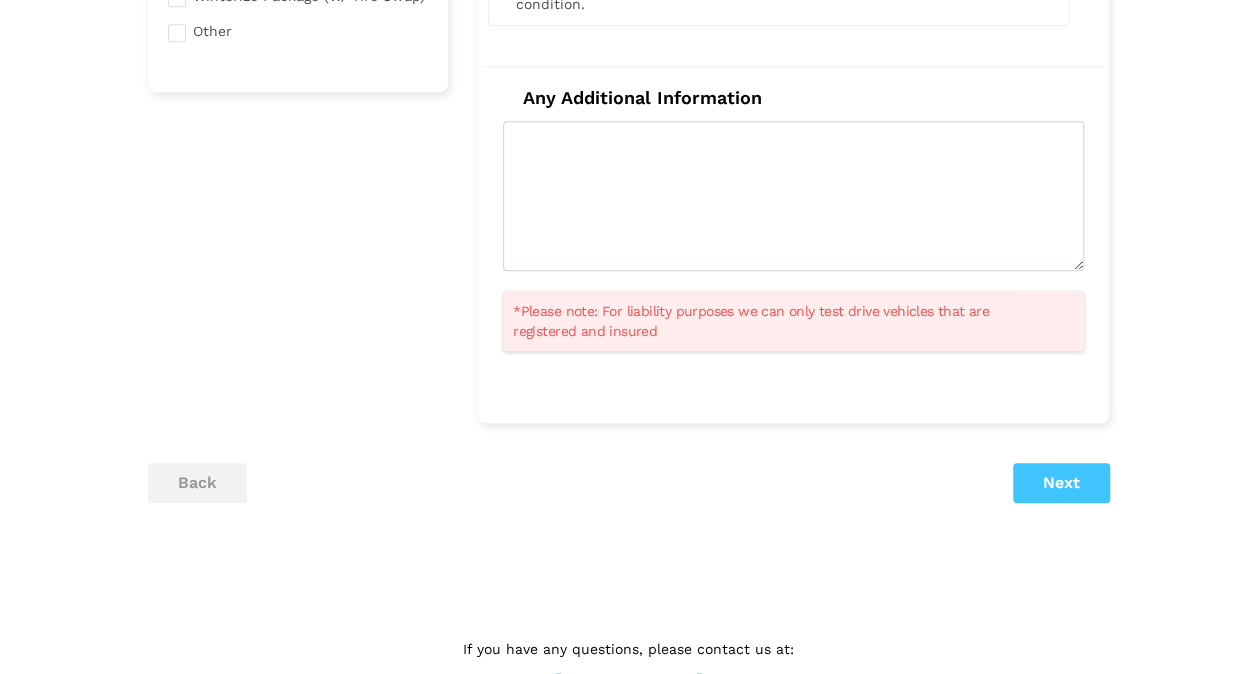 scroll, scrollTop: 700, scrollLeft: 0, axis: vertical 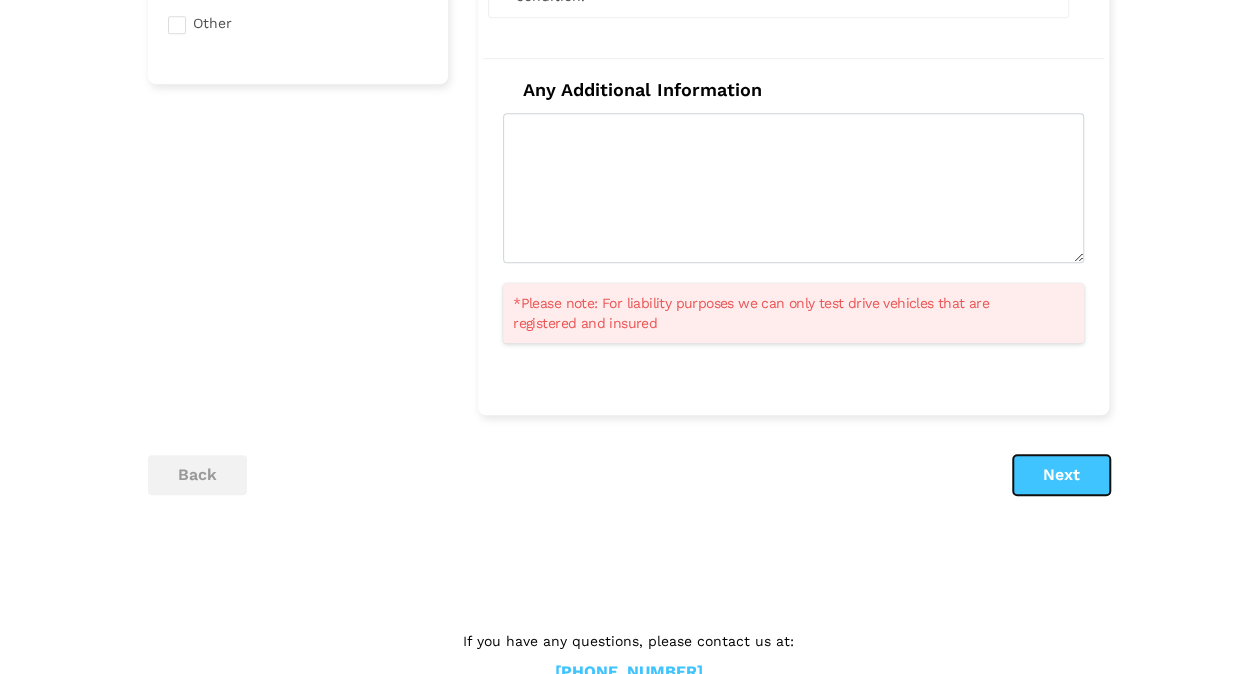 click on "Next" at bounding box center [1061, 475] 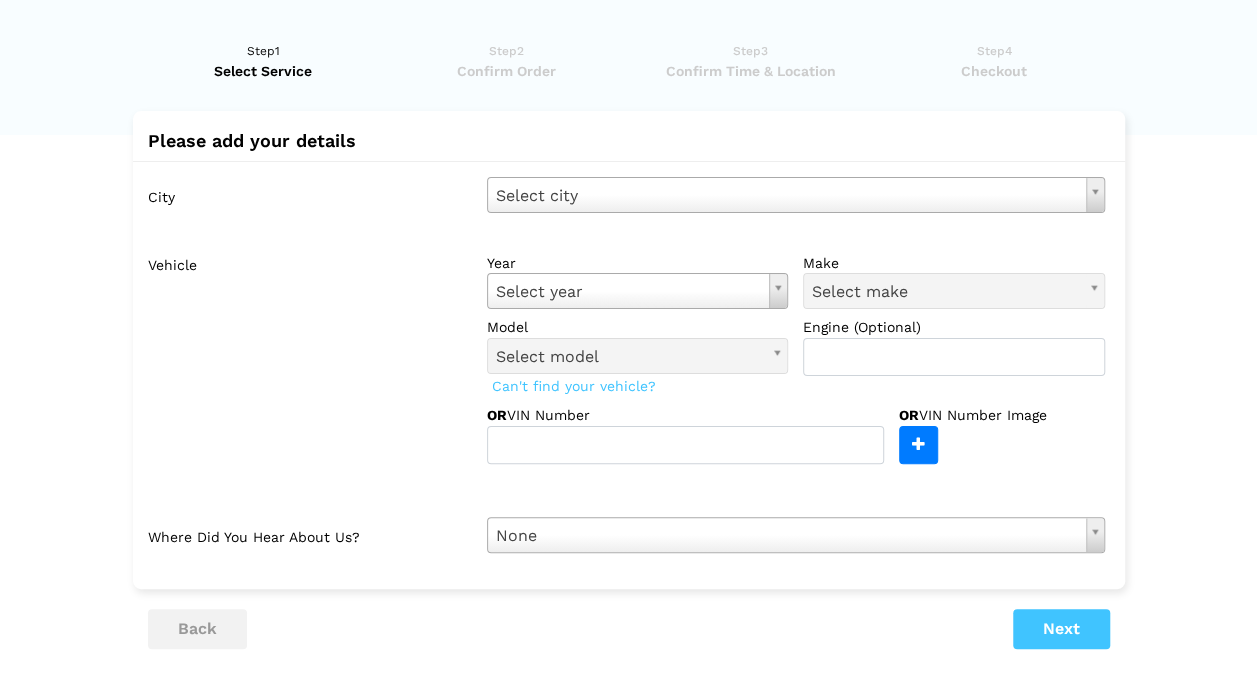 scroll, scrollTop: 0, scrollLeft: 0, axis: both 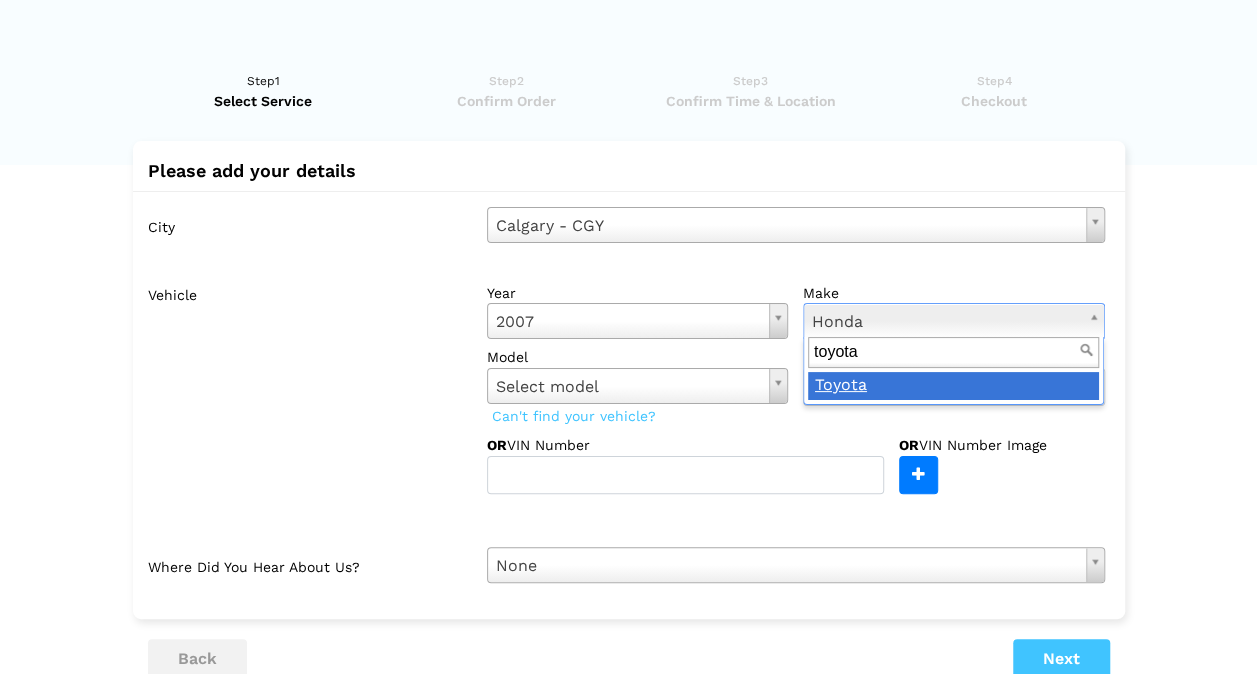 type on "toyota" 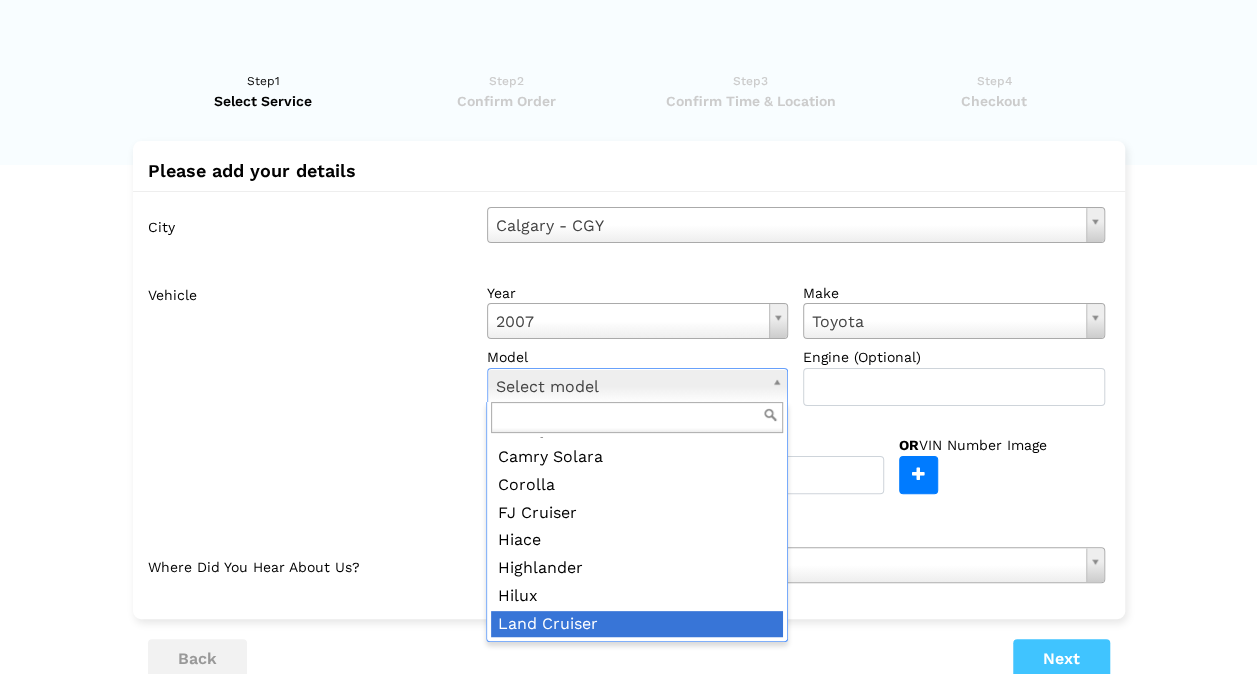 scroll, scrollTop: 100, scrollLeft: 0, axis: vertical 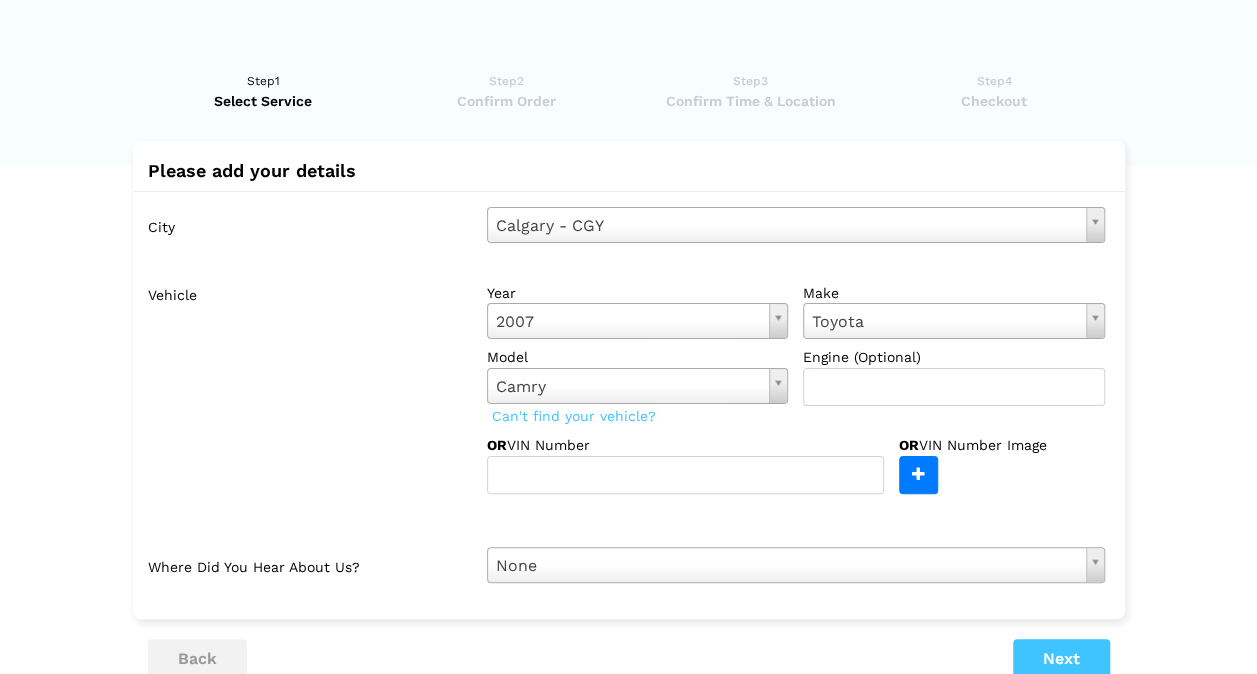 click at bounding box center (836, 520) 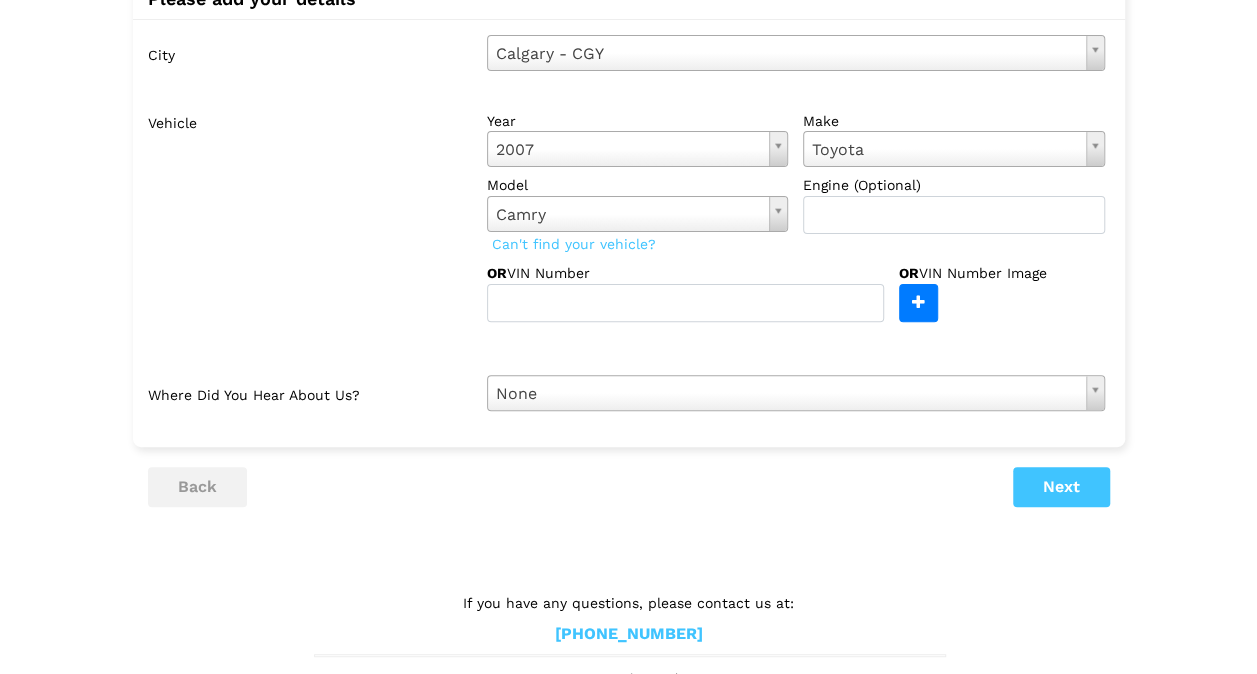 scroll, scrollTop: 184, scrollLeft: 0, axis: vertical 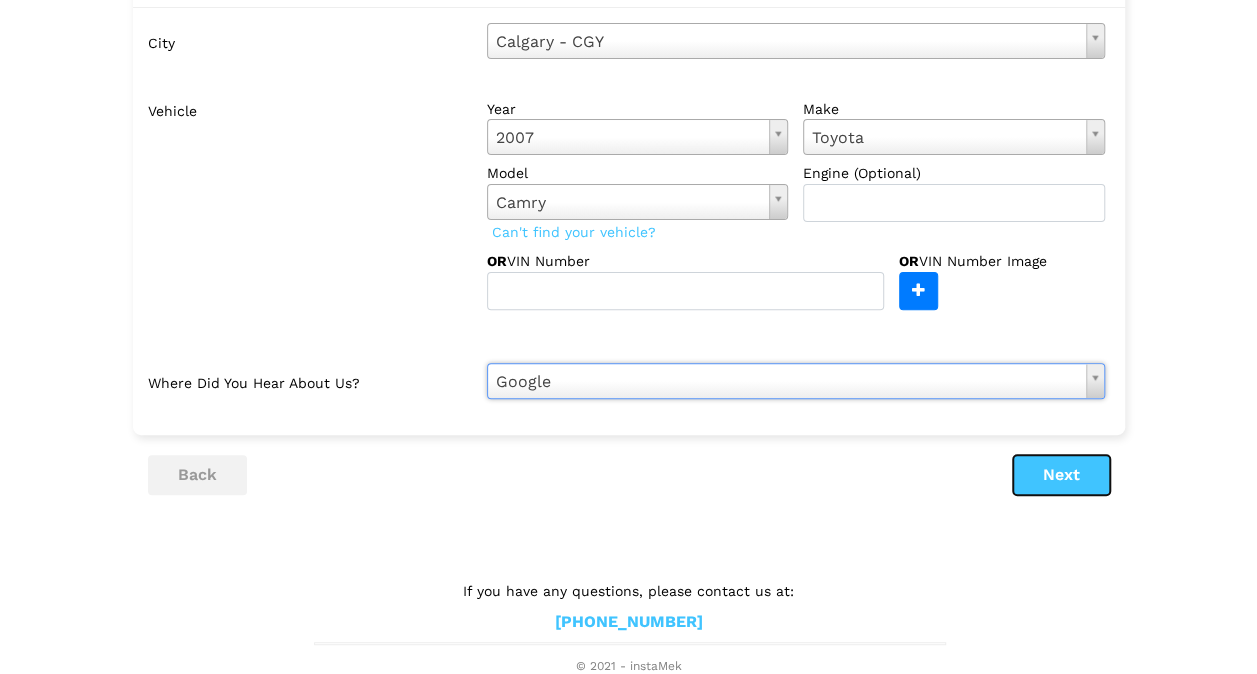 click on "Next" at bounding box center (1061, 475) 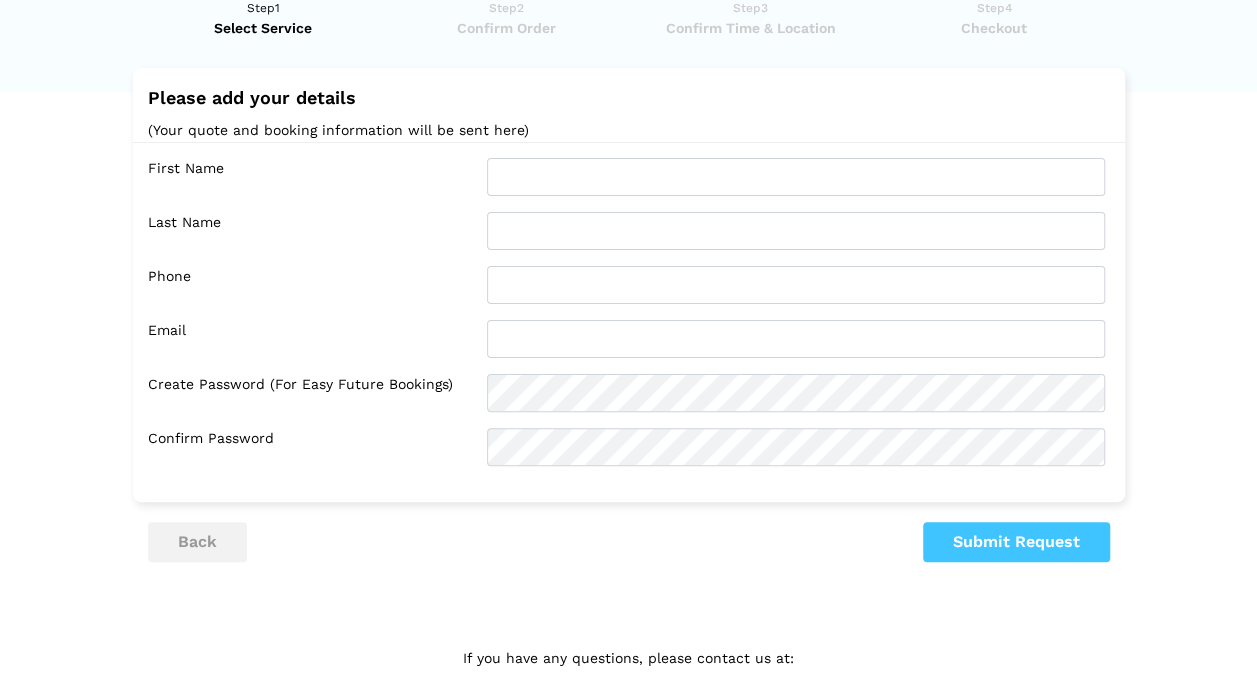 scroll, scrollTop: 0, scrollLeft: 0, axis: both 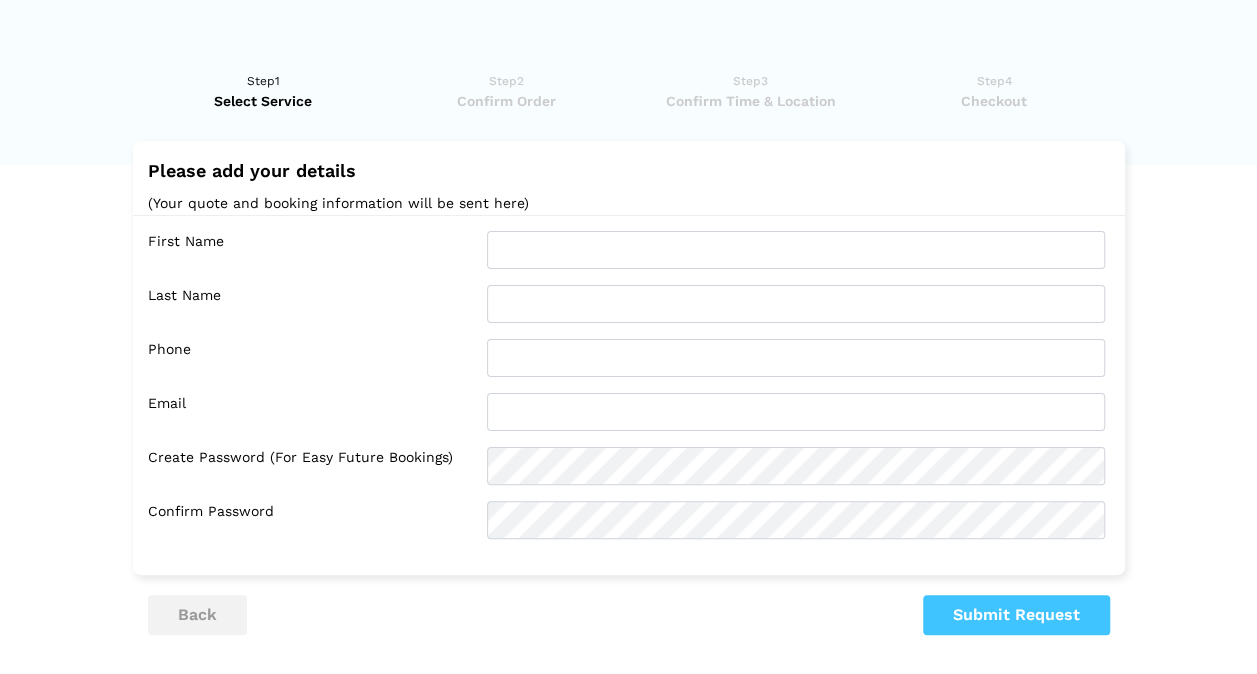 click on "First Name
Last Name
Phone
Email
Confirm Password" at bounding box center (629, 385) 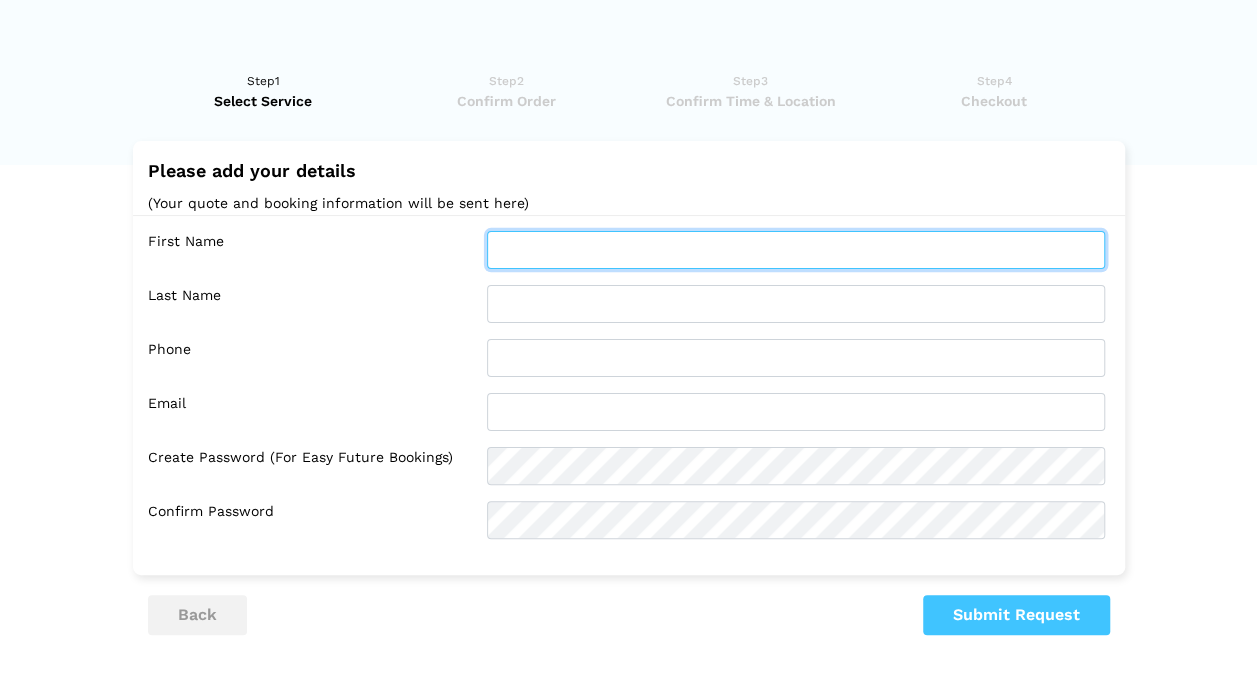 click at bounding box center [796, 250] 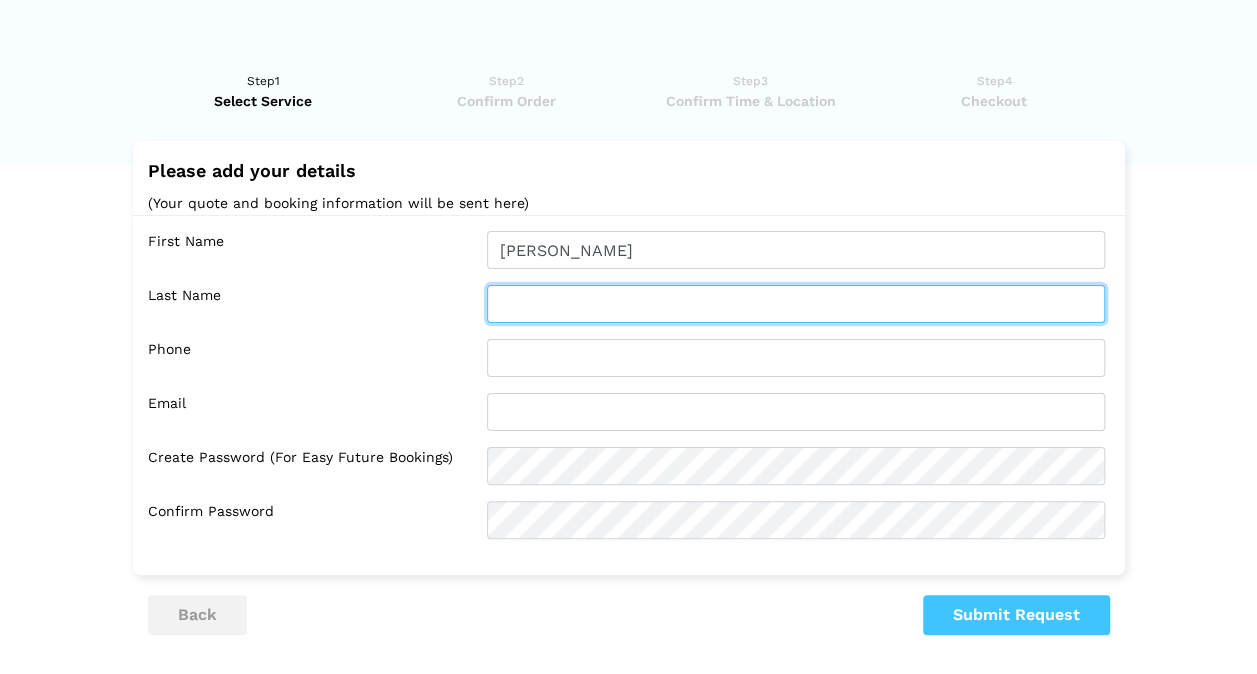type on "[PERSON_NAME]" 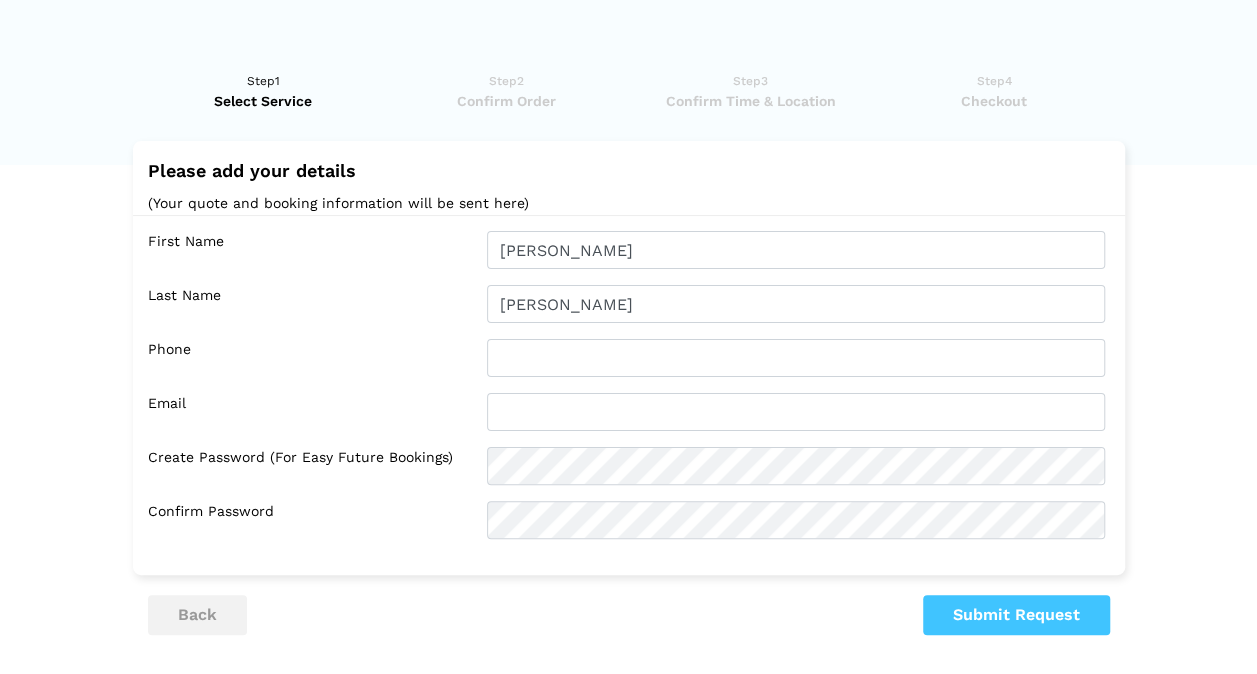 type on "4039250643" 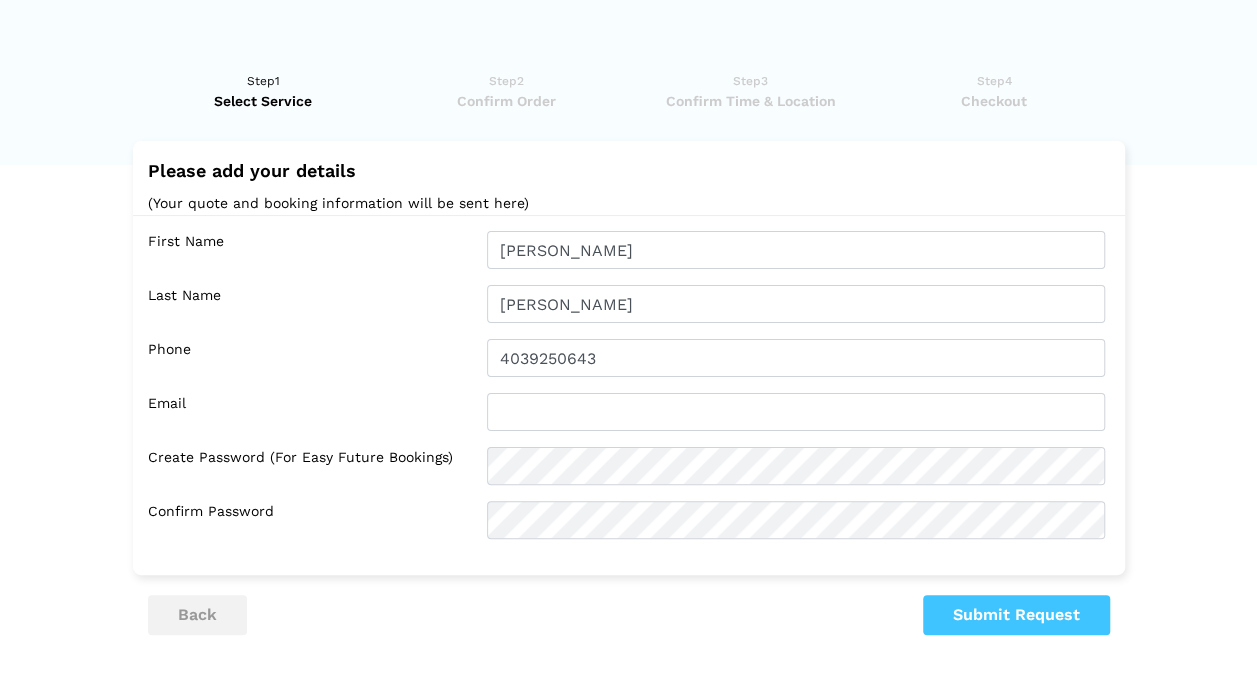 type on "[EMAIL_ADDRESS][DOMAIN_NAME]" 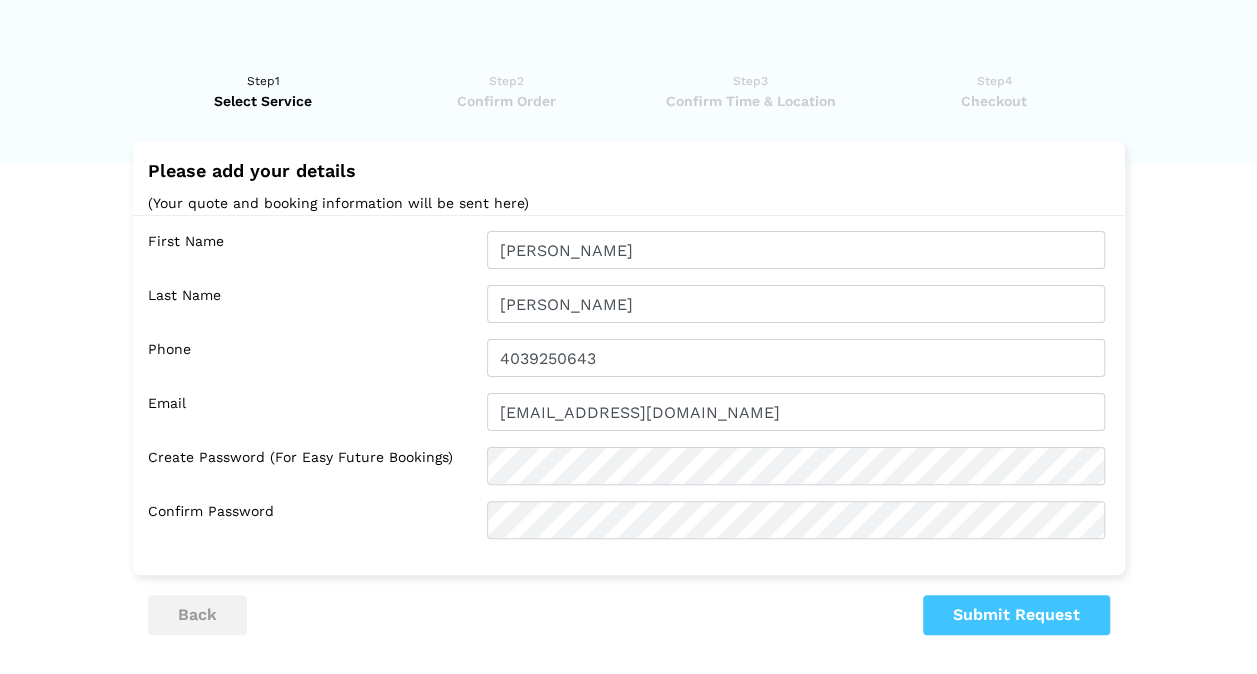 click on "back
Submit Request" at bounding box center [629, 615] 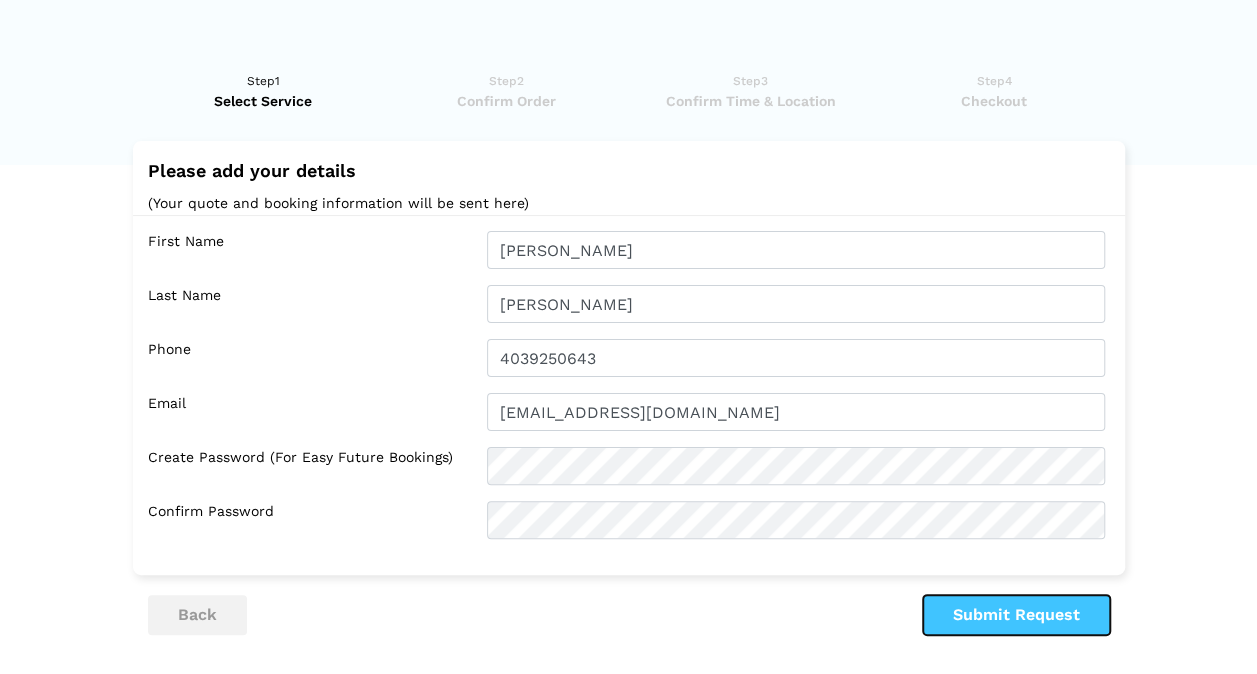 click on "Submit Request" at bounding box center (1016, 615) 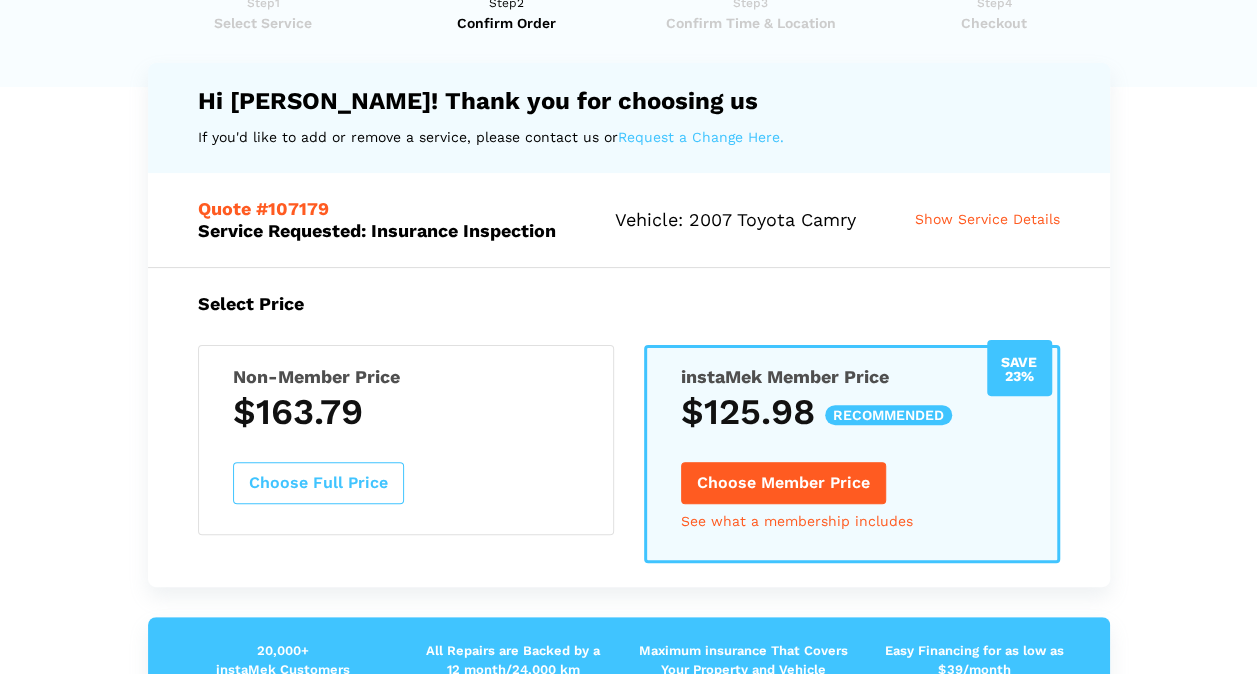 scroll, scrollTop: 200, scrollLeft: 0, axis: vertical 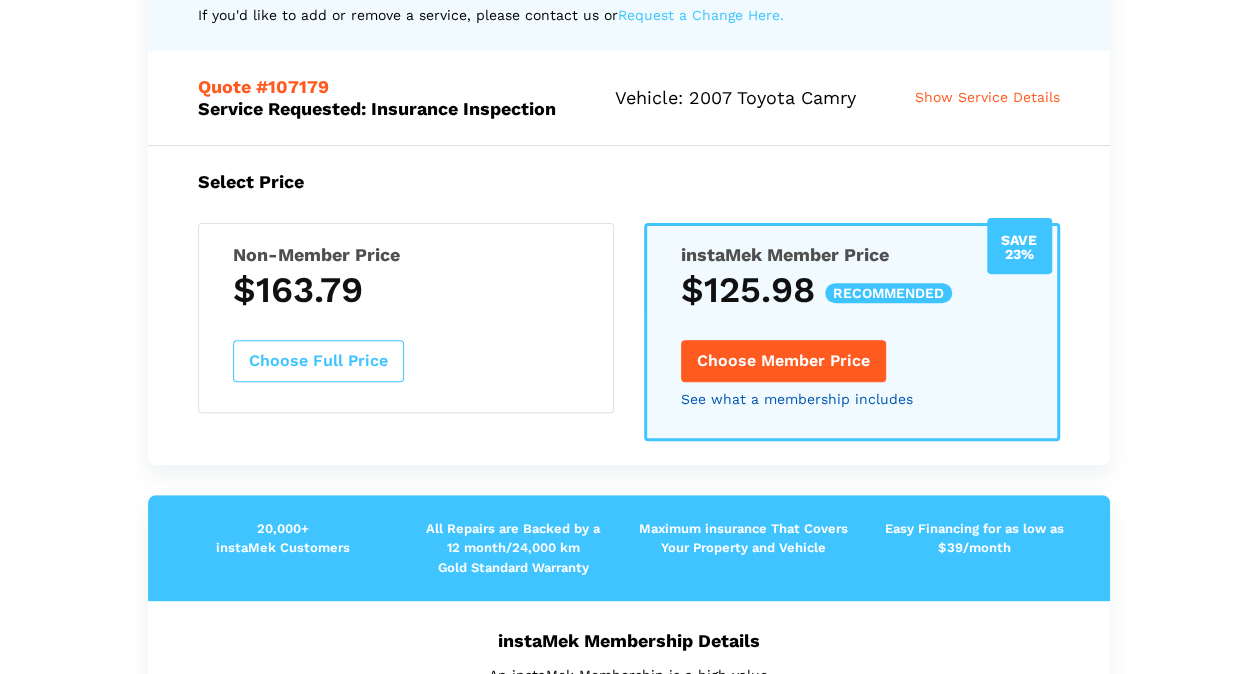 click on "See what a membership includes" at bounding box center (797, 399) 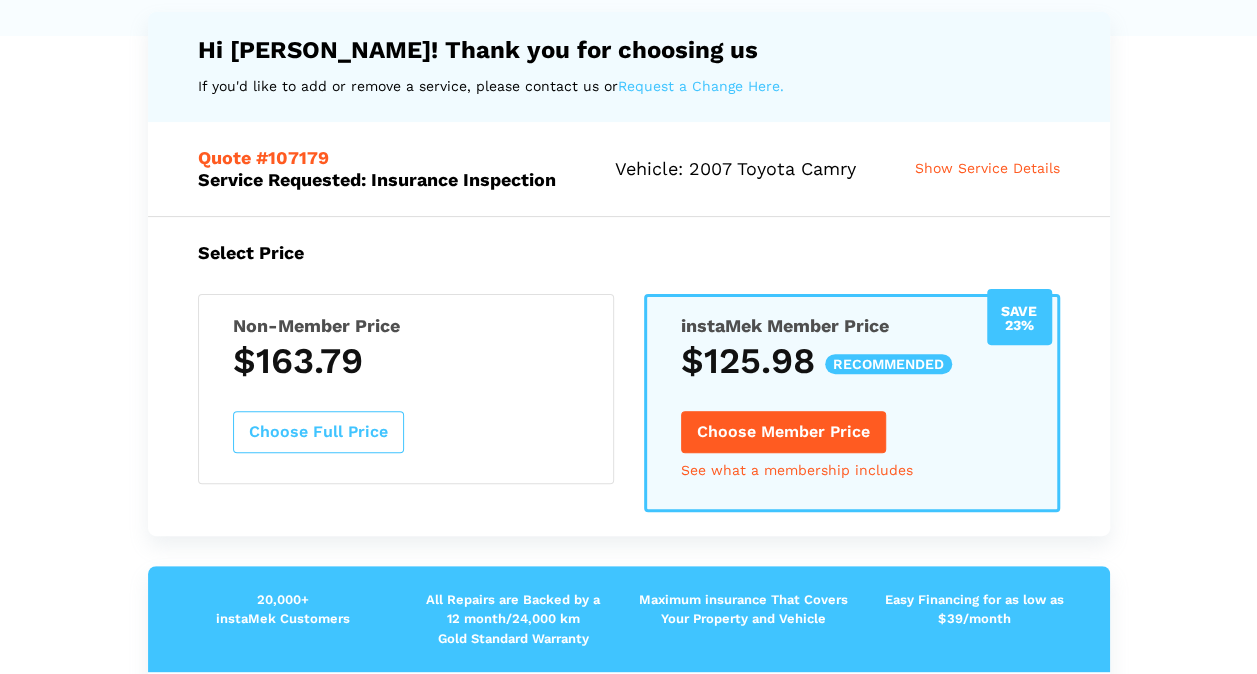 scroll, scrollTop: 128, scrollLeft: 0, axis: vertical 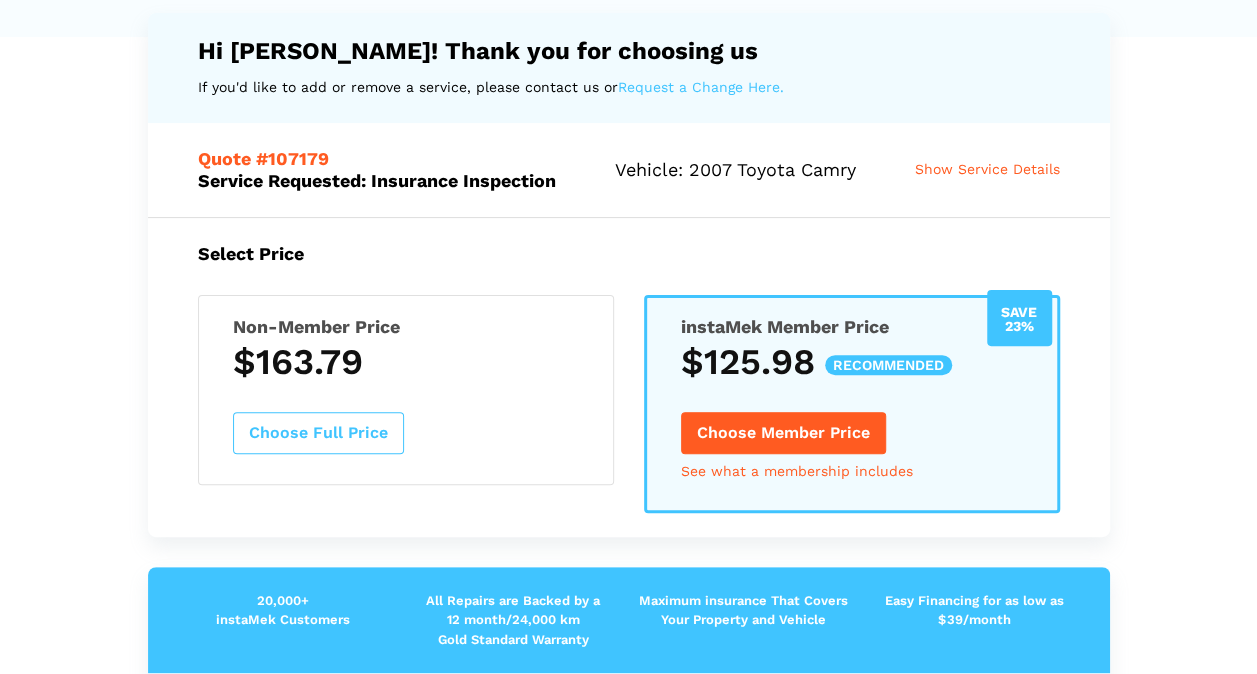 click on "Show Service Details" at bounding box center (987, 169) 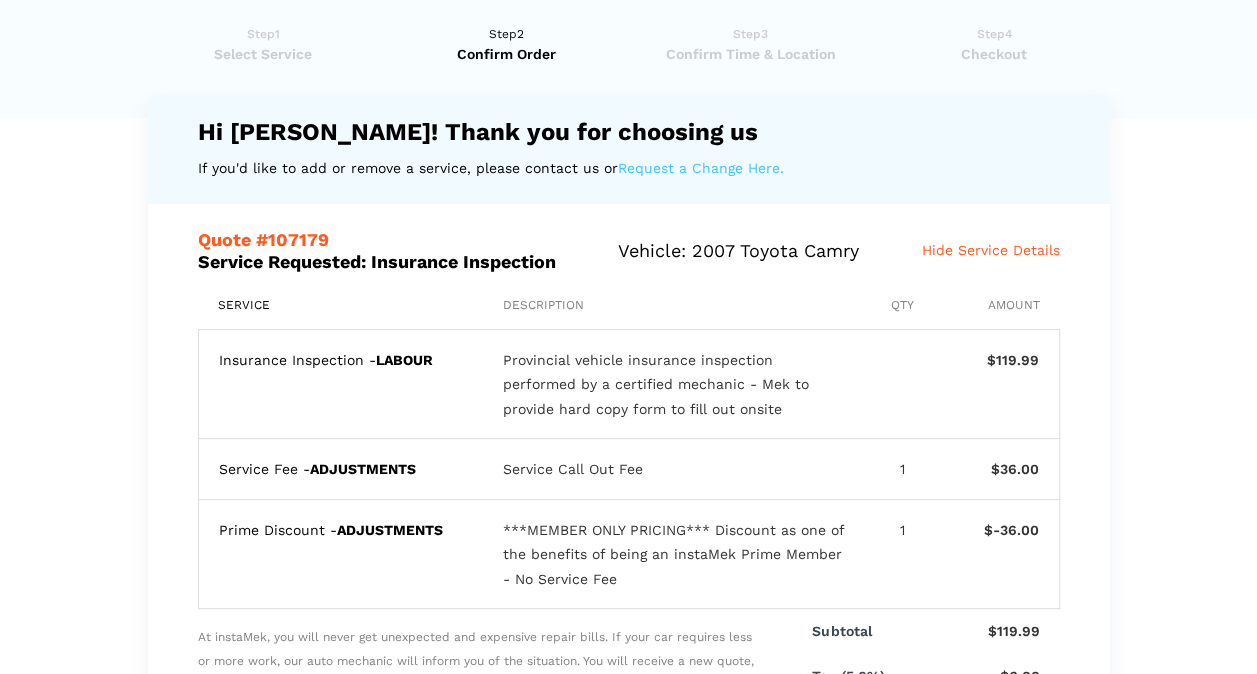scroll, scrollTop: 0, scrollLeft: 0, axis: both 